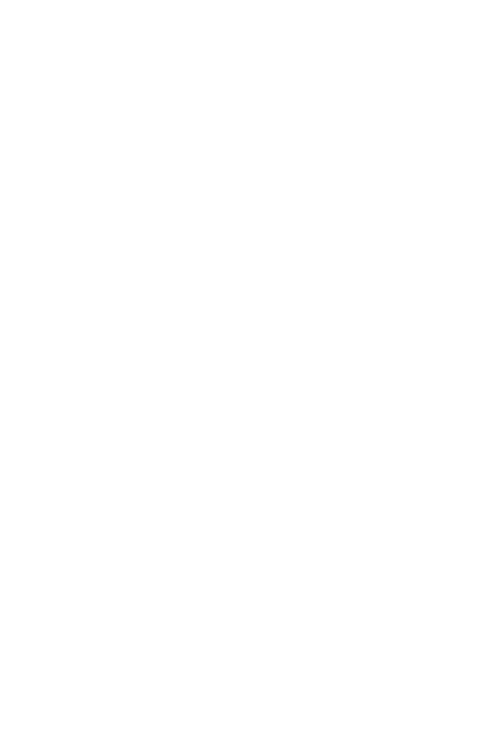 scroll, scrollTop: 0, scrollLeft: 0, axis: both 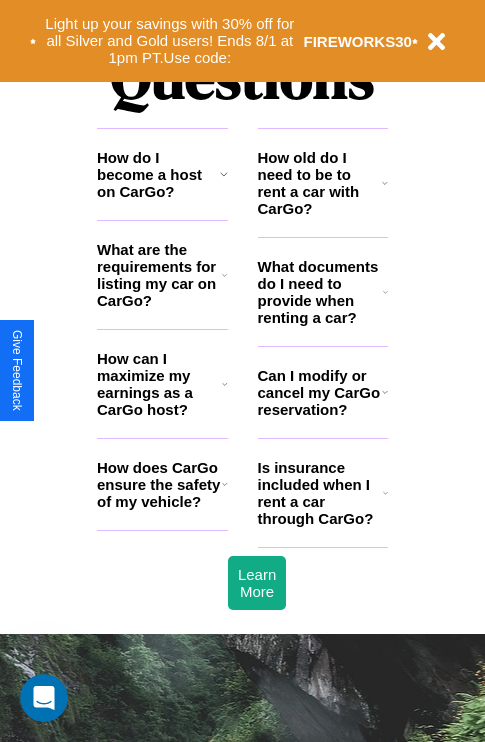 click 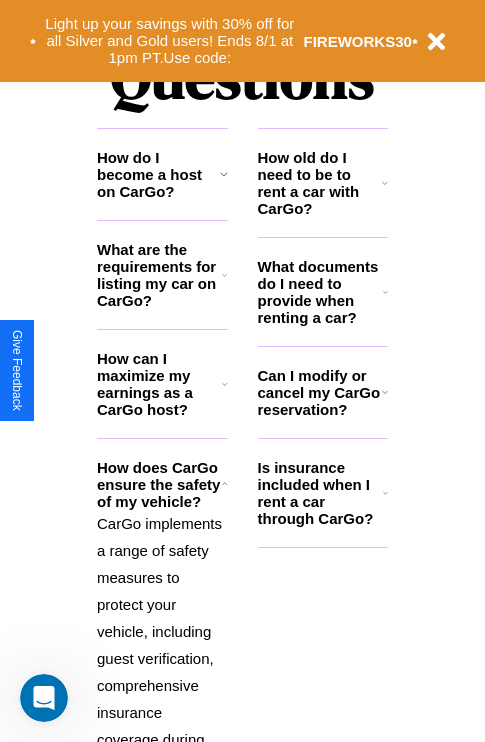 click 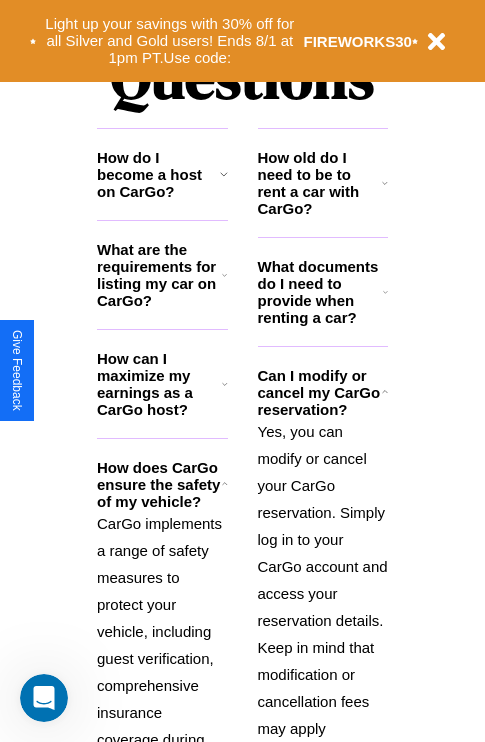 click 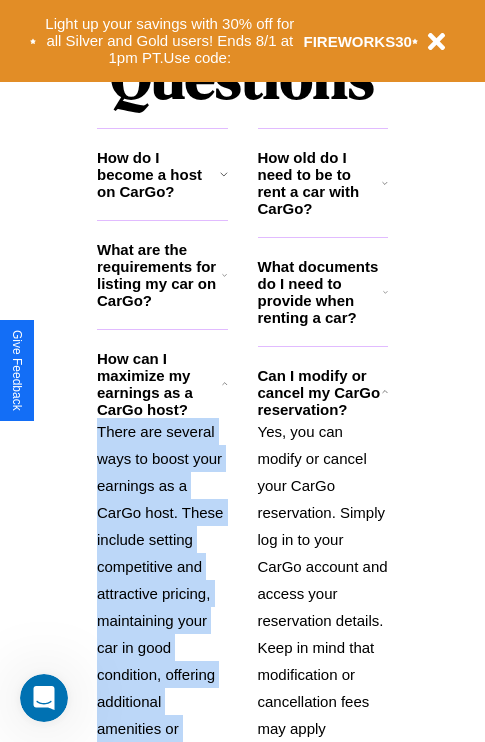 click on "There are several ways to boost your earnings as a CarGo host. These include setting competitive and attractive pricing, maintaining your car in good condition, offering additional amenities or services, and providing excellent customer service to earn positive reviews and repeat bookings." at bounding box center (162, 661) 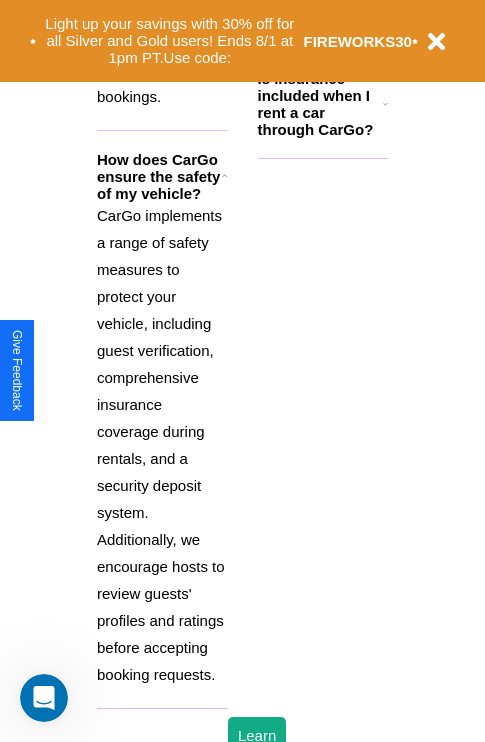 click on "CarGo implements a range of safety measures to protect your vehicle, including guest verification, comprehensive insurance coverage during rentals, and a security deposit system. Additionally, we encourage hosts to review guests' profiles and ratings before accepting booking requests." at bounding box center (162, 445) 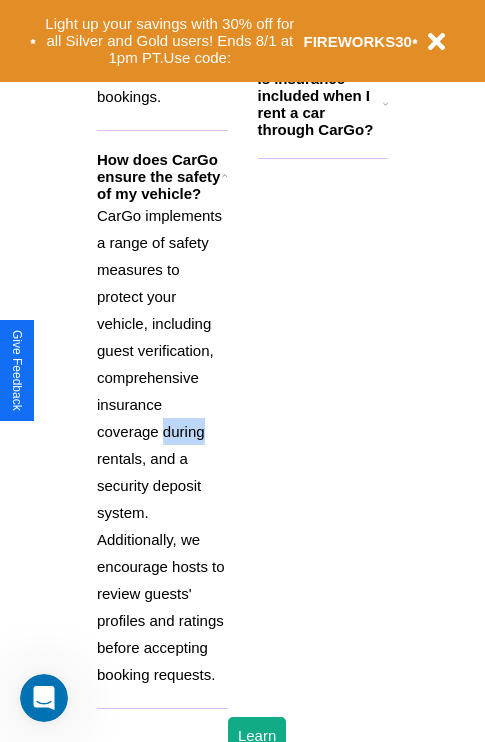 scroll, scrollTop: 1997, scrollLeft: 0, axis: vertical 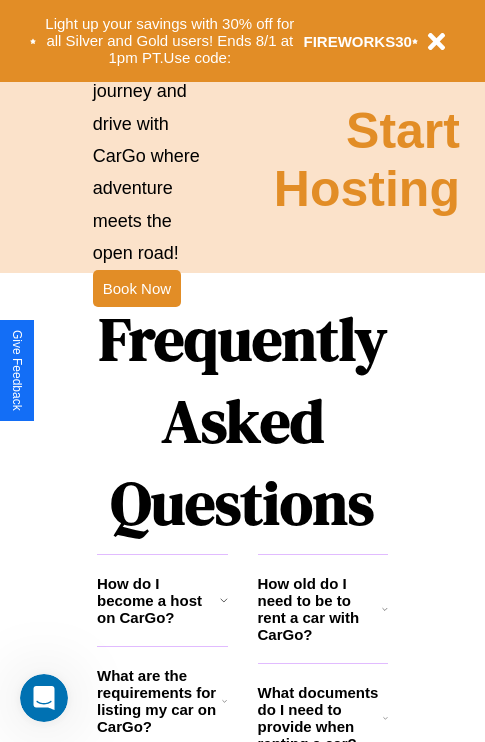 click 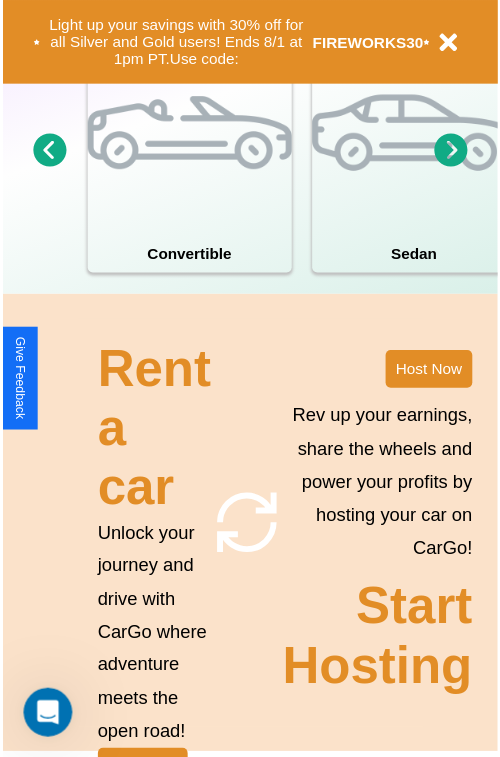 scroll, scrollTop: 0, scrollLeft: 0, axis: both 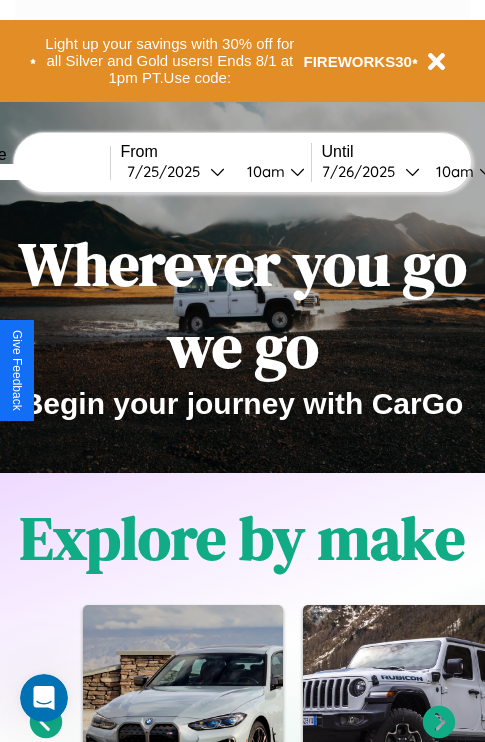 click at bounding box center [35, 172] 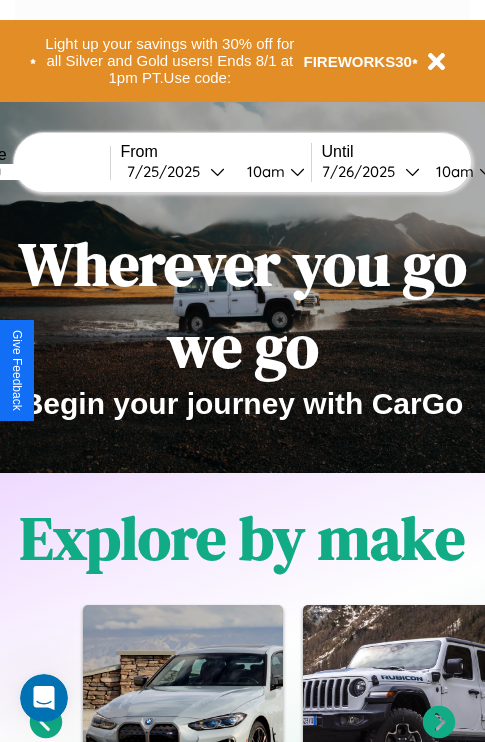 type on "*******" 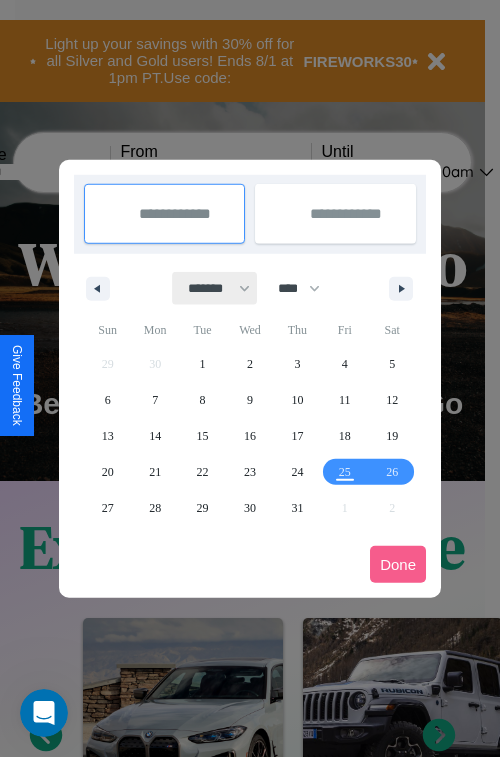 click on "******* ******** ***** ***** *** **** **** ****** ********* ******* ******** ********" at bounding box center (215, 288) 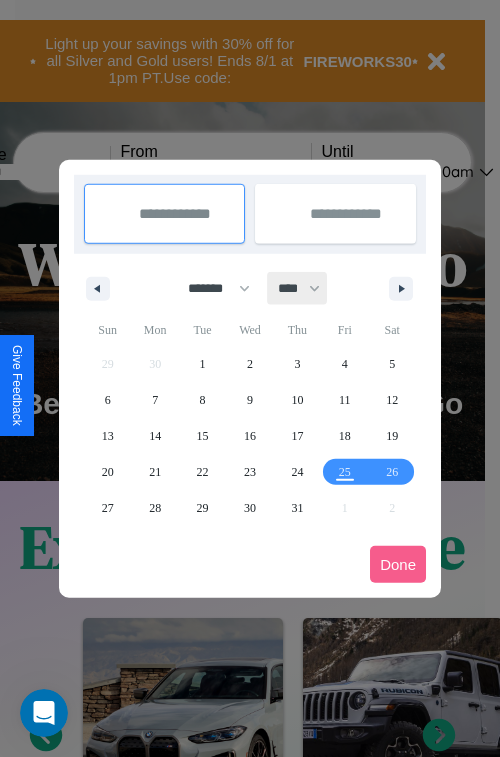 click on "**** **** **** **** **** **** **** **** **** **** **** **** **** **** **** **** **** **** **** **** **** **** **** **** **** **** **** **** **** **** **** **** **** **** **** **** **** **** **** **** **** **** **** **** **** **** **** **** **** **** **** **** **** **** **** **** **** **** **** **** **** **** **** **** **** **** **** **** **** **** **** **** **** **** **** **** **** **** **** **** **** **** **** **** **** **** **** **** **** **** **** **** **** **** **** **** **** **** **** **** **** **** **** **** **** **** **** **** **** **** **** **** **** **** **** **** **** **** **** **** ****" at bounding box center [298, 288] 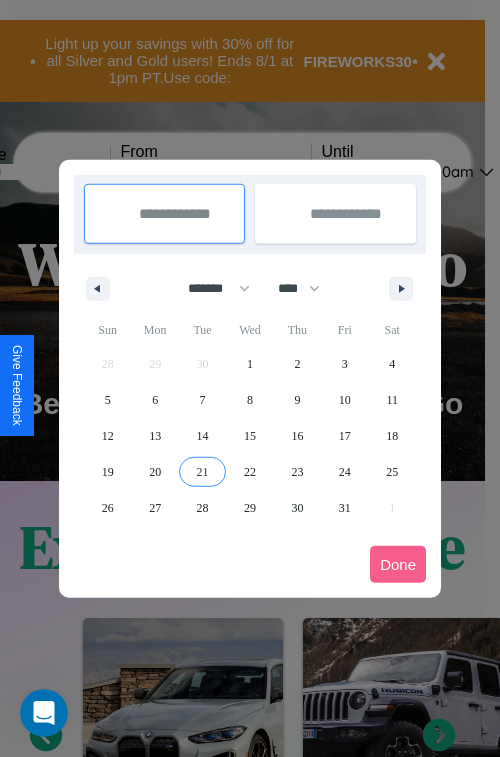 click on "21" at bounding box center [203, 472] 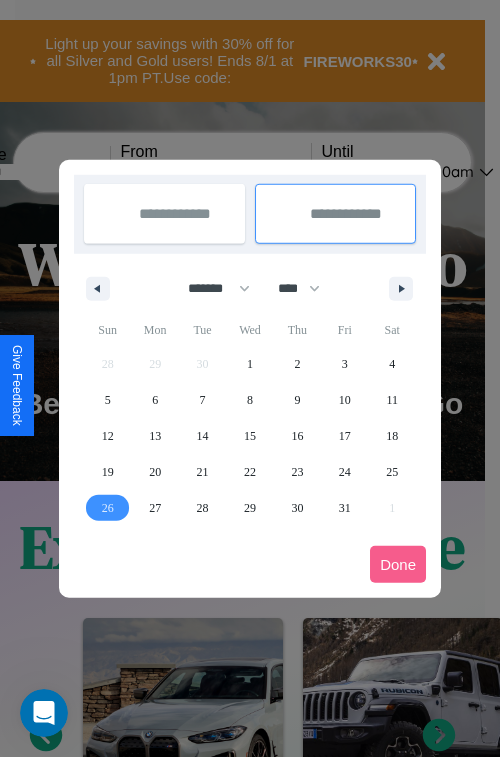 click on "26" at bounding box center (108, 508) 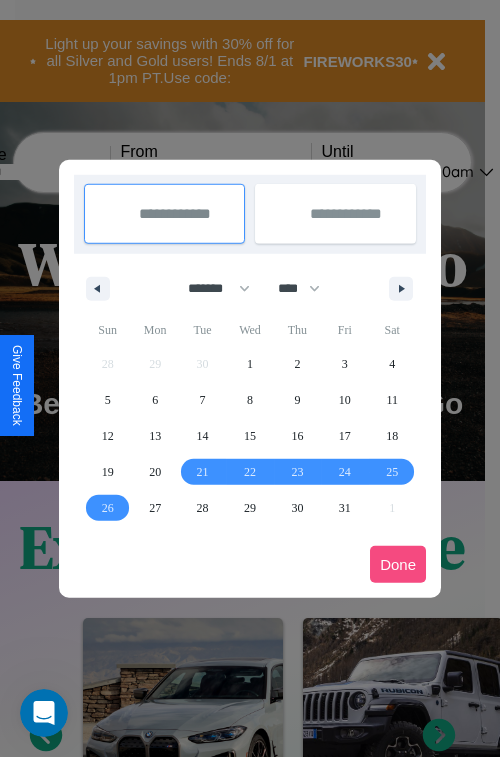 click on "Done" at bounding box center [398, 564] 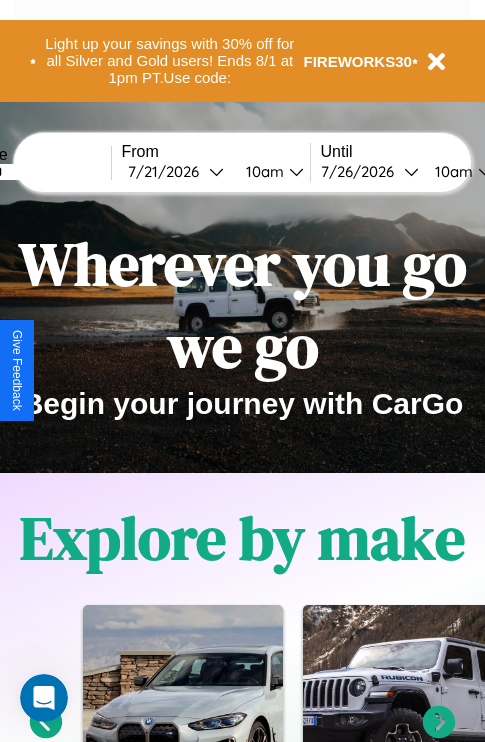 click on "10am" at bounding box center (262, 171) 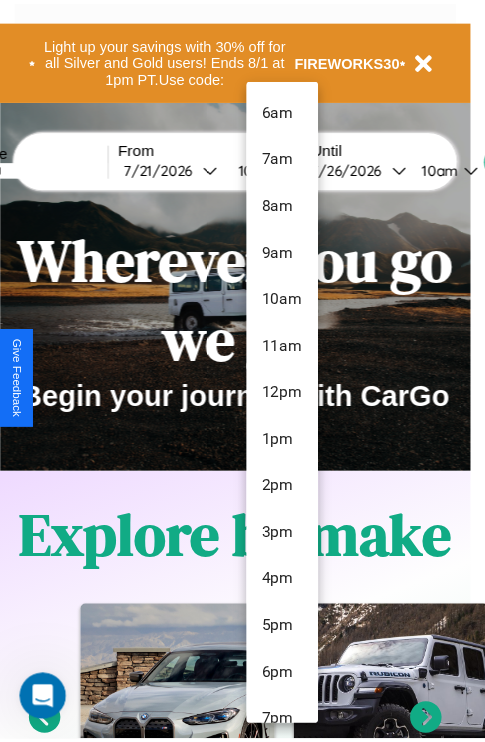 scroll, scrollTop: 67, scrollLeft: 0, axis: vertical 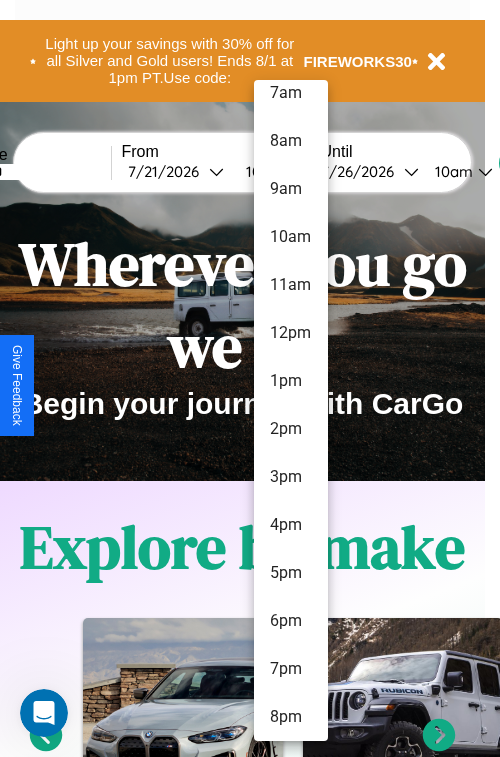 click on "8pm" at bounding box center [291, 717] 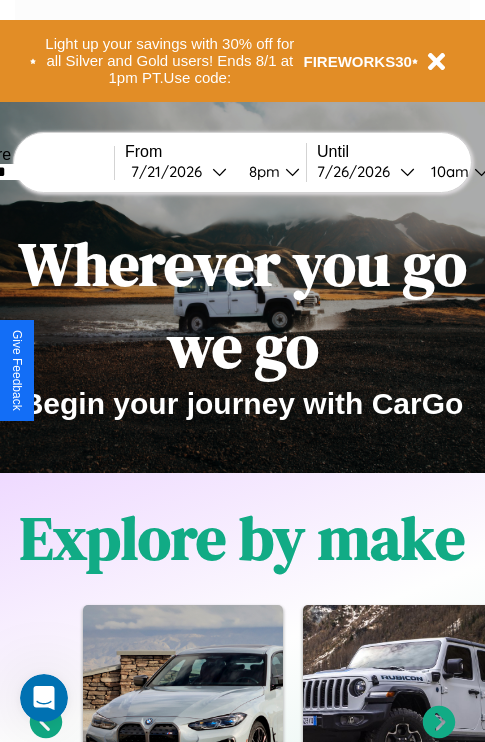 scroll, scrollTop: 0, scrollLeft: 72, axis: horizontal 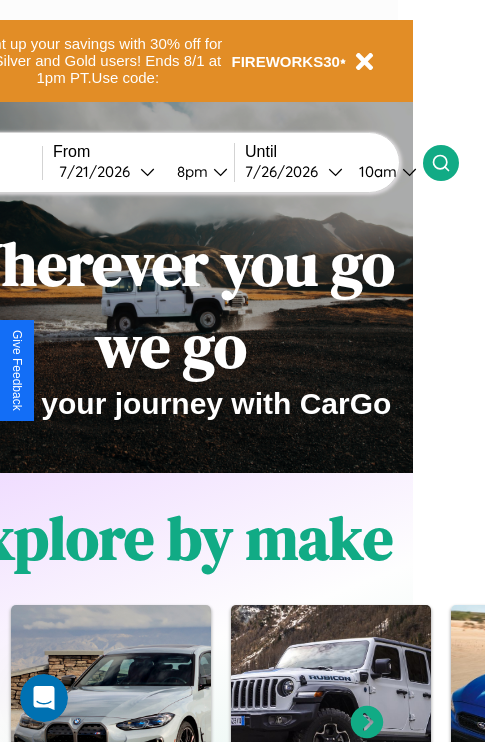 click 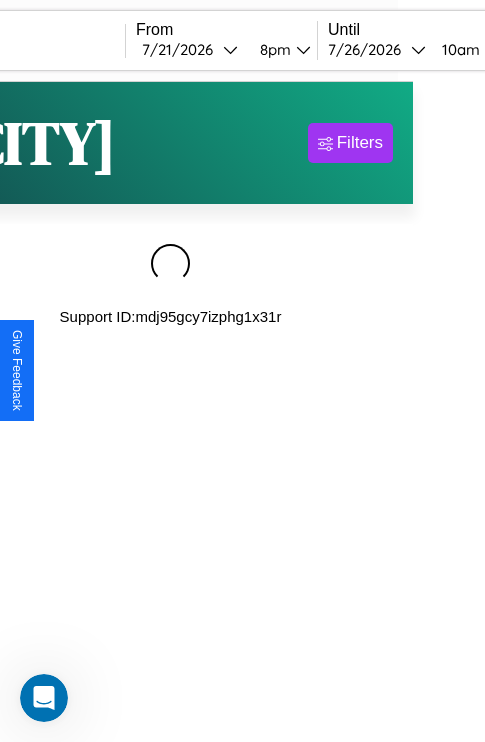 scroll, scrollTop: 0, scrollLeft: 0, axis: both 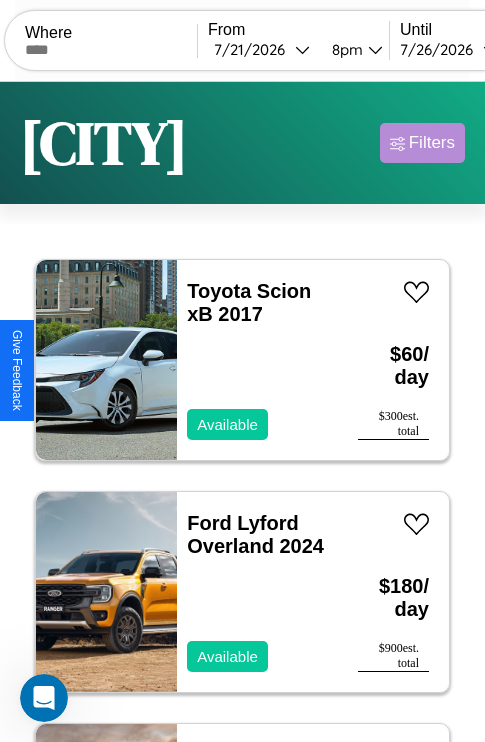 click on "Filters" at bounding box center (432, 143) 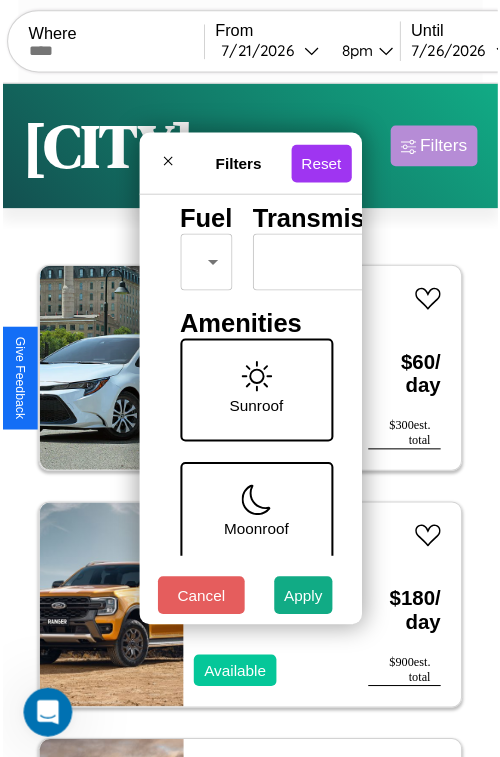 scroll, scrollTop: 288, scrollLeft: 0, axis: vertical 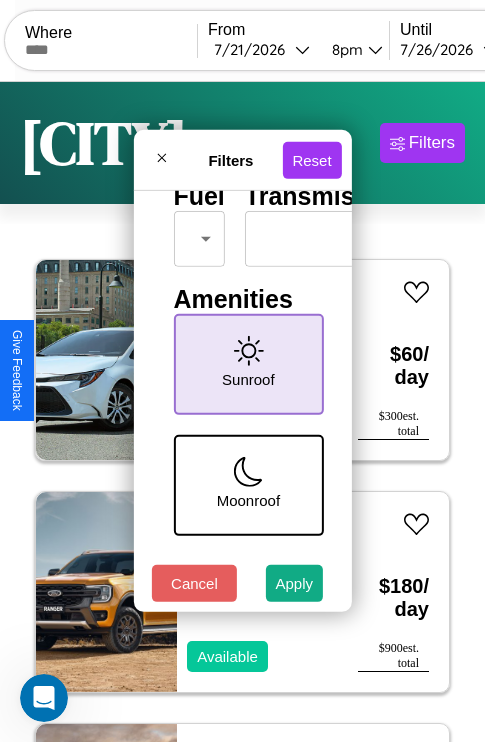 click 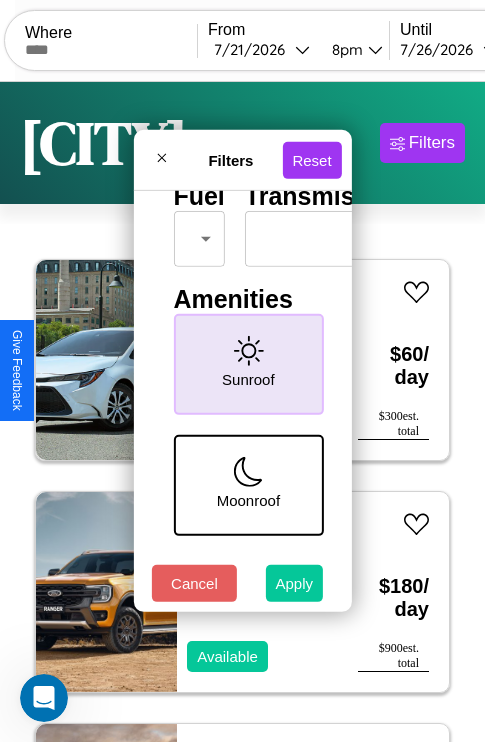 click on "Apply" at bounding box center (295, 583) 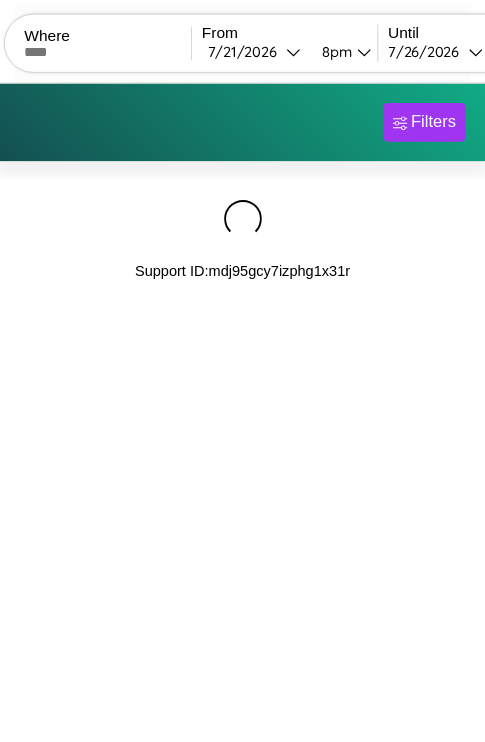 scroll, scrollTop: 0, scrollLeft: 0, axis: both 